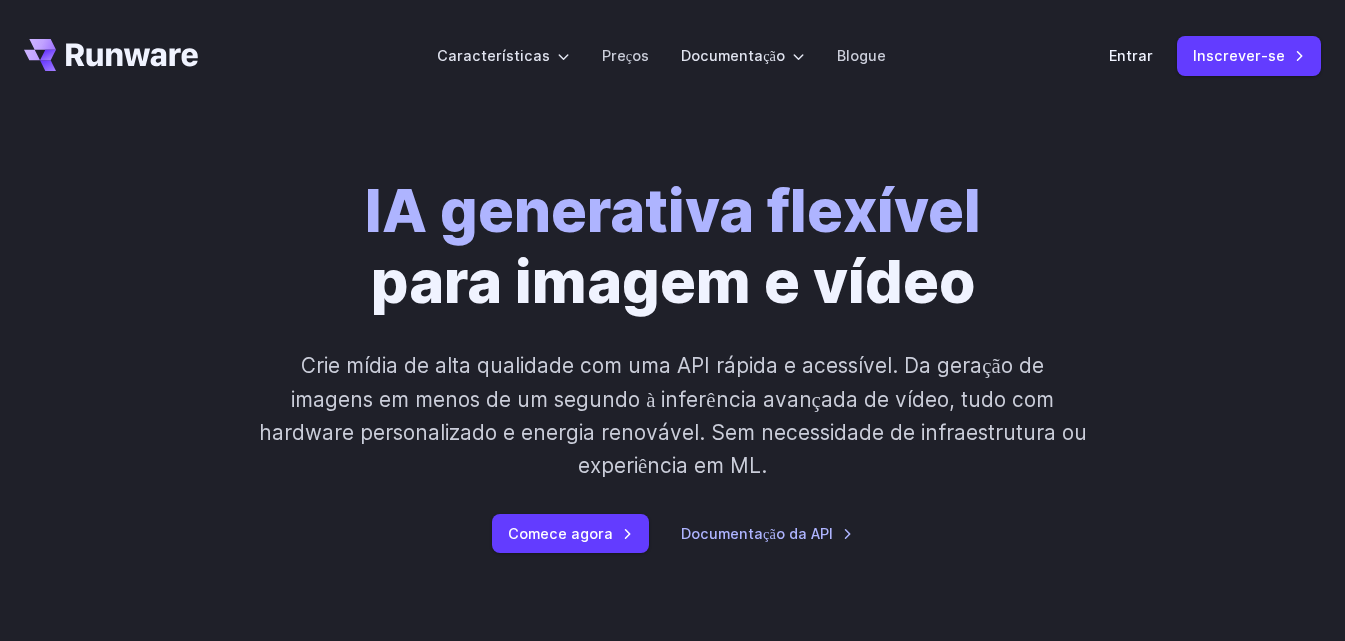 scroll, scrollTop: 0, scrollLeft: 0, axis: both 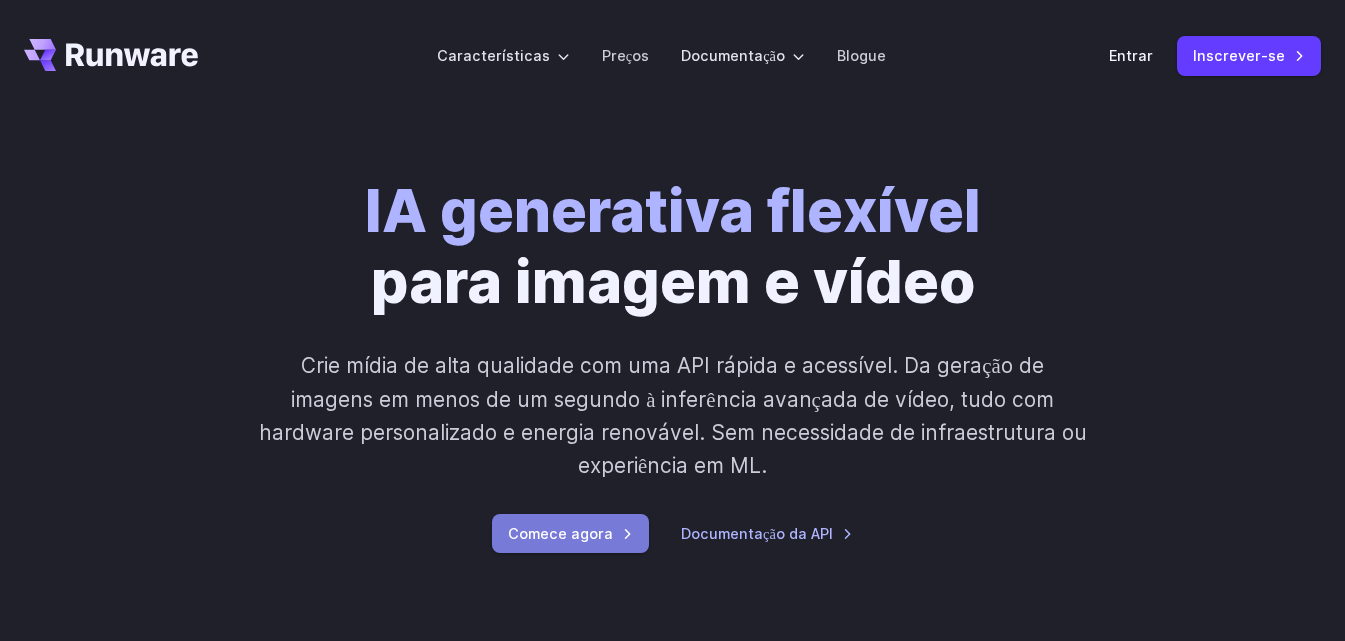 click on "Comece agora" at bounding box center [560, 533] 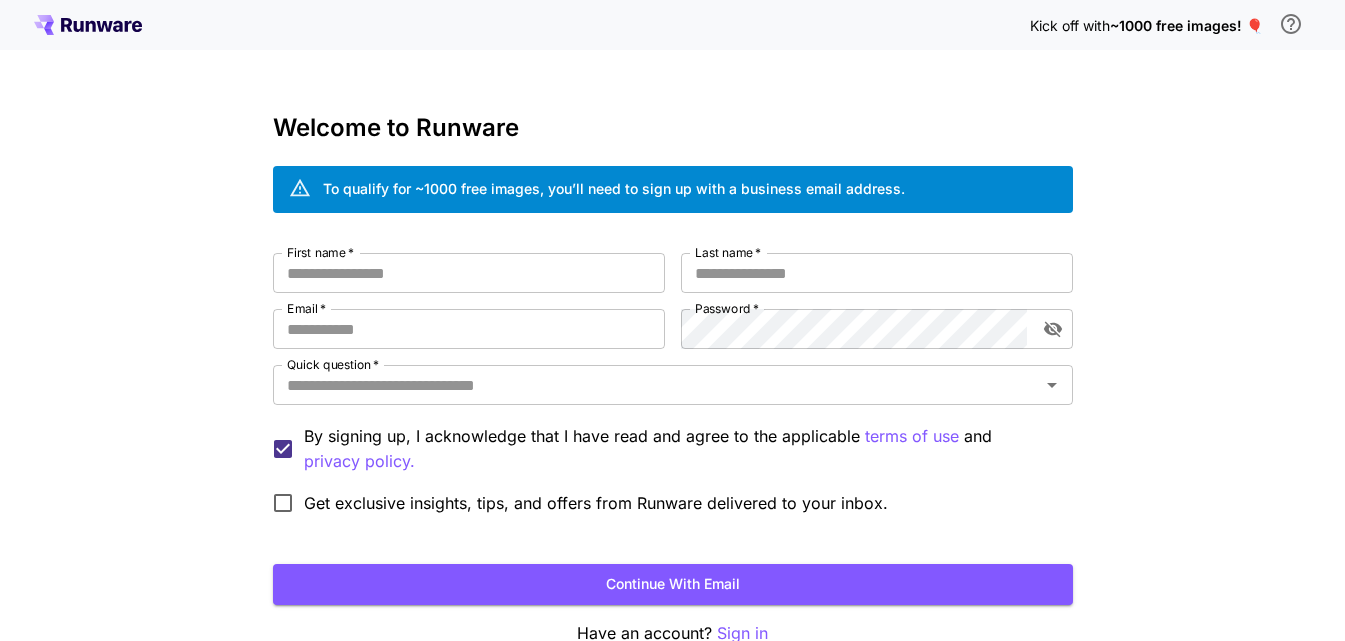 scroll, scrollTop: 0, scrollLeft: 0, axis: both 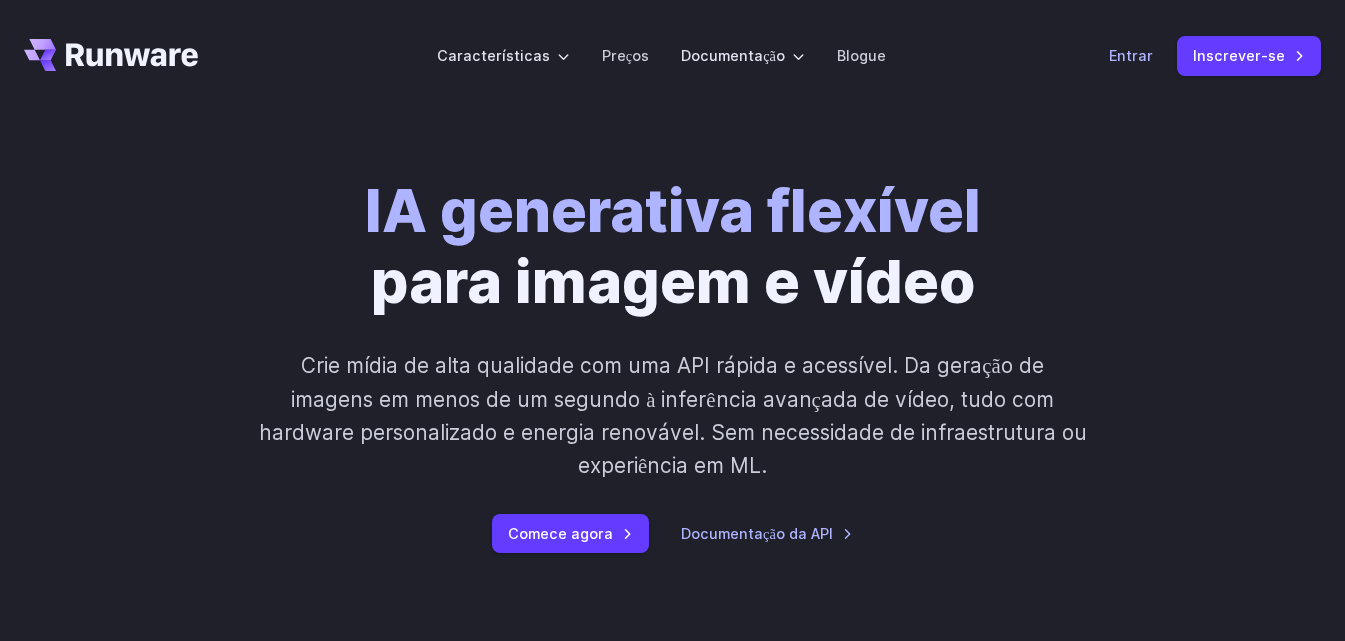 click on "Entrar" at bounding box center (1131, 55) 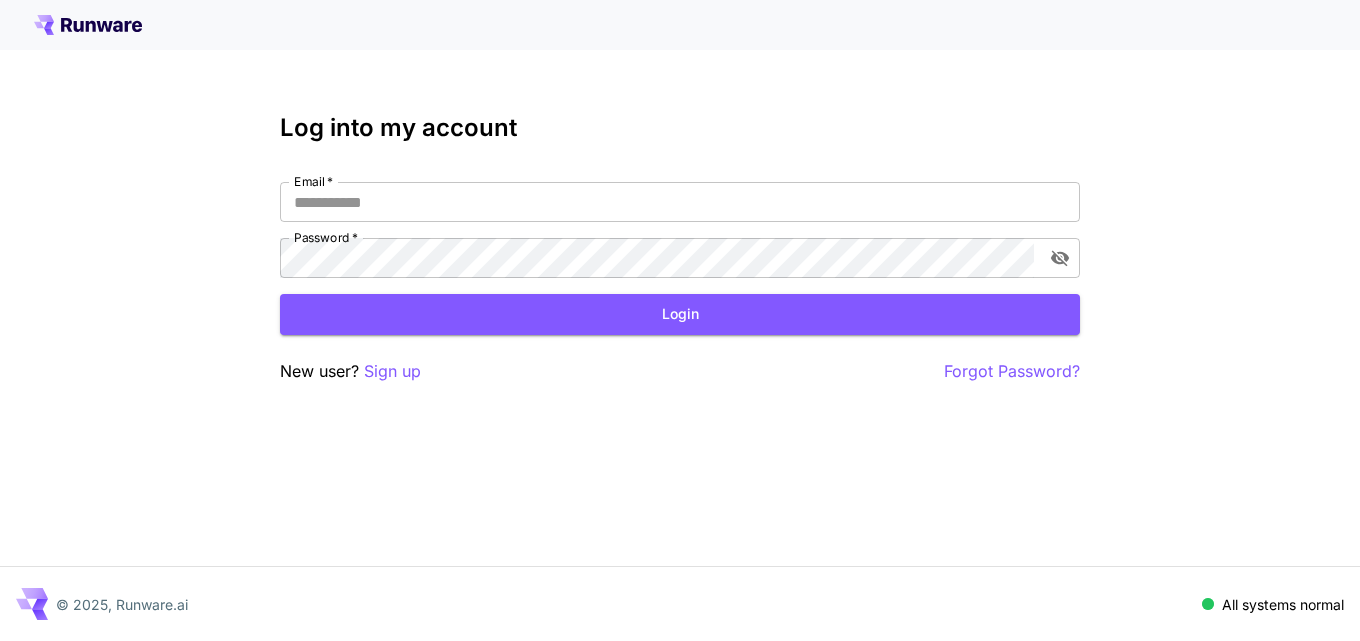 scroll, scrollTop: 0, scrollLeft: 0, axis: both 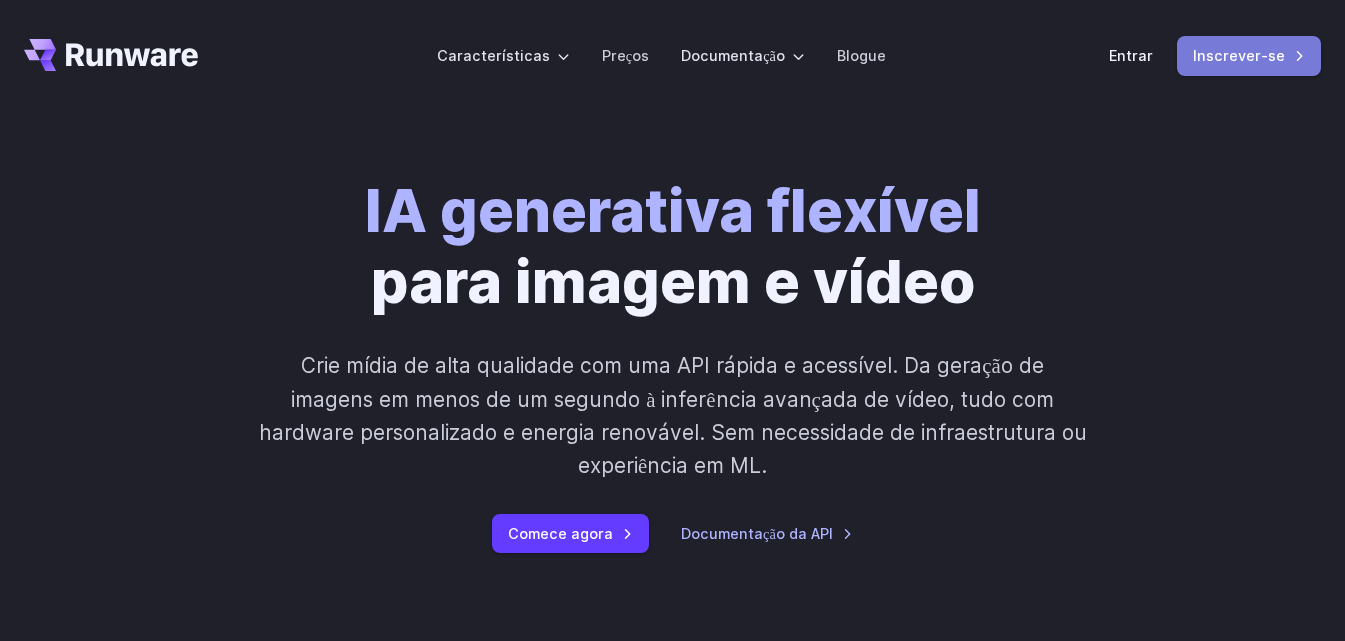 click on "Inscrever-se" at bounding box center (1239, 55) 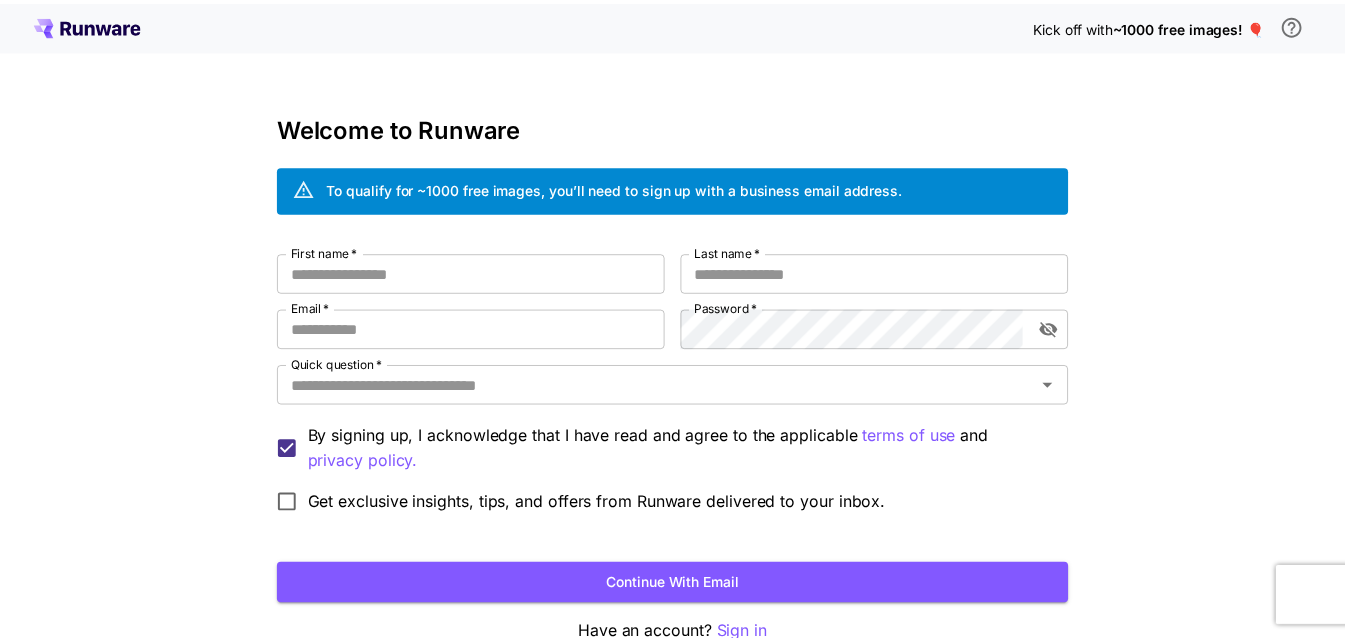 scroll, scrollTop: 0, scrollLeft: 0, axis: both 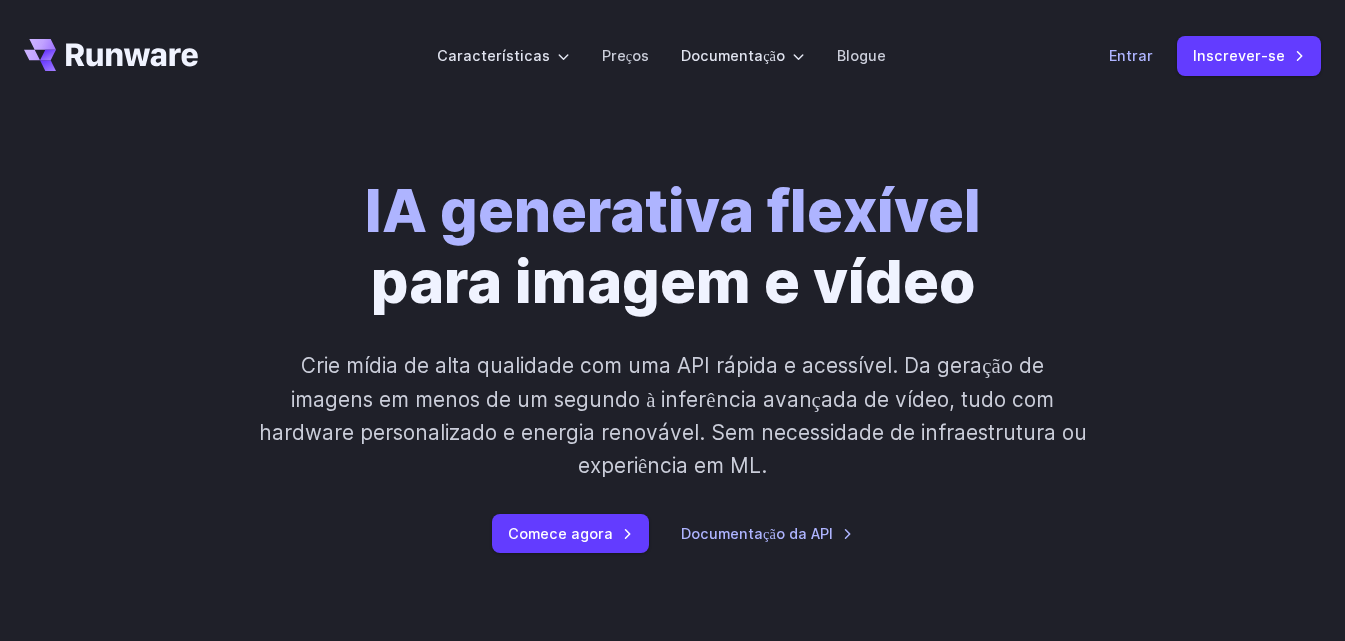 click on "Entrar" at bounding box center (1131, 55) 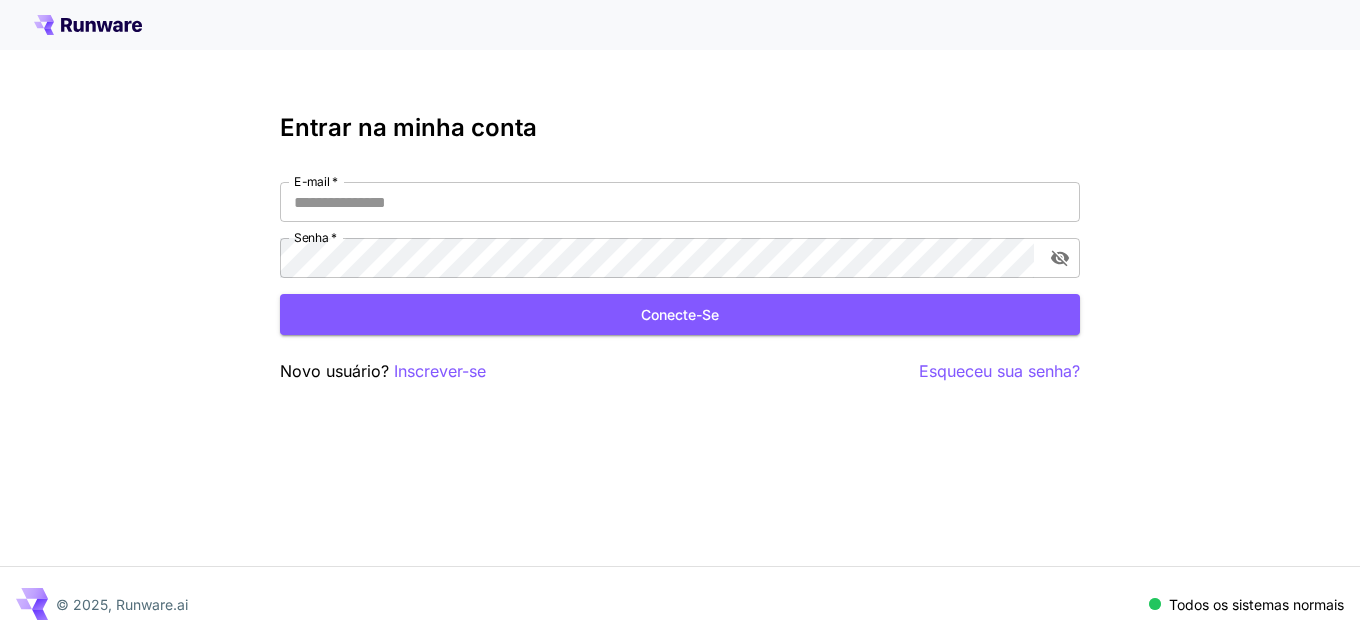 scroll, scrollTop: 0, scrollLeft: 0, axis: both 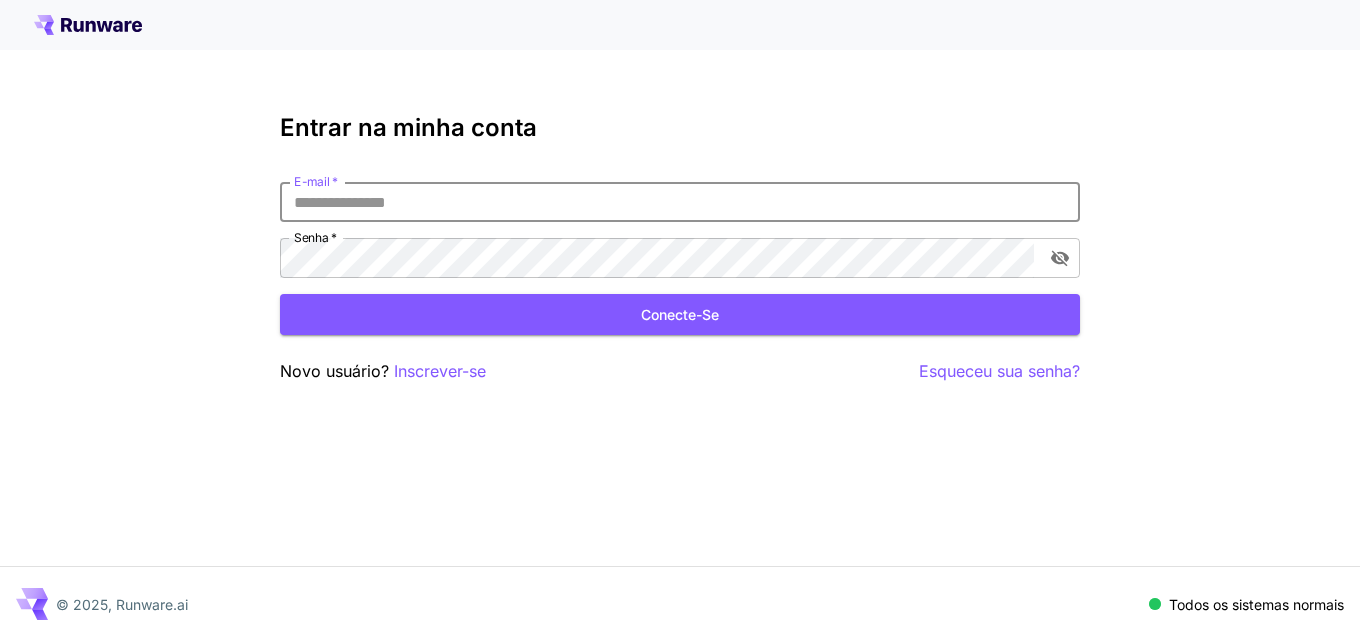 click on "E-mail    *" at bounding box center [680, 202] 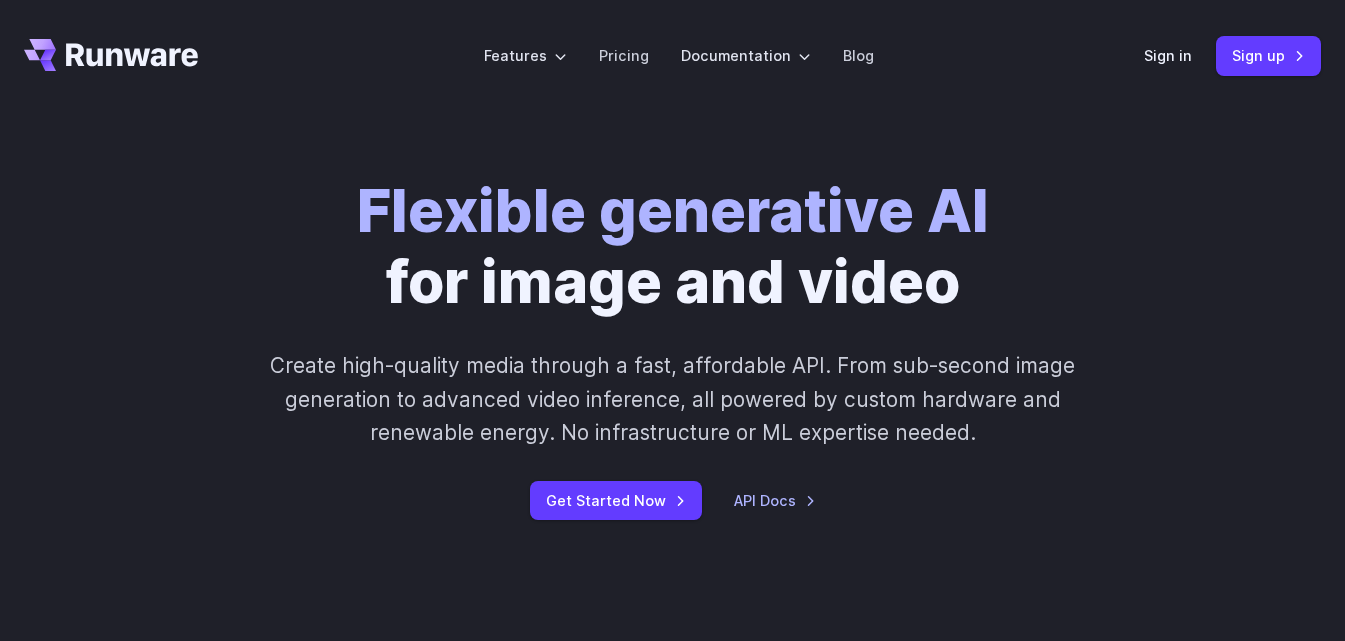 scroll, scrollTop: 0, scrollLeft: 0, axis: both 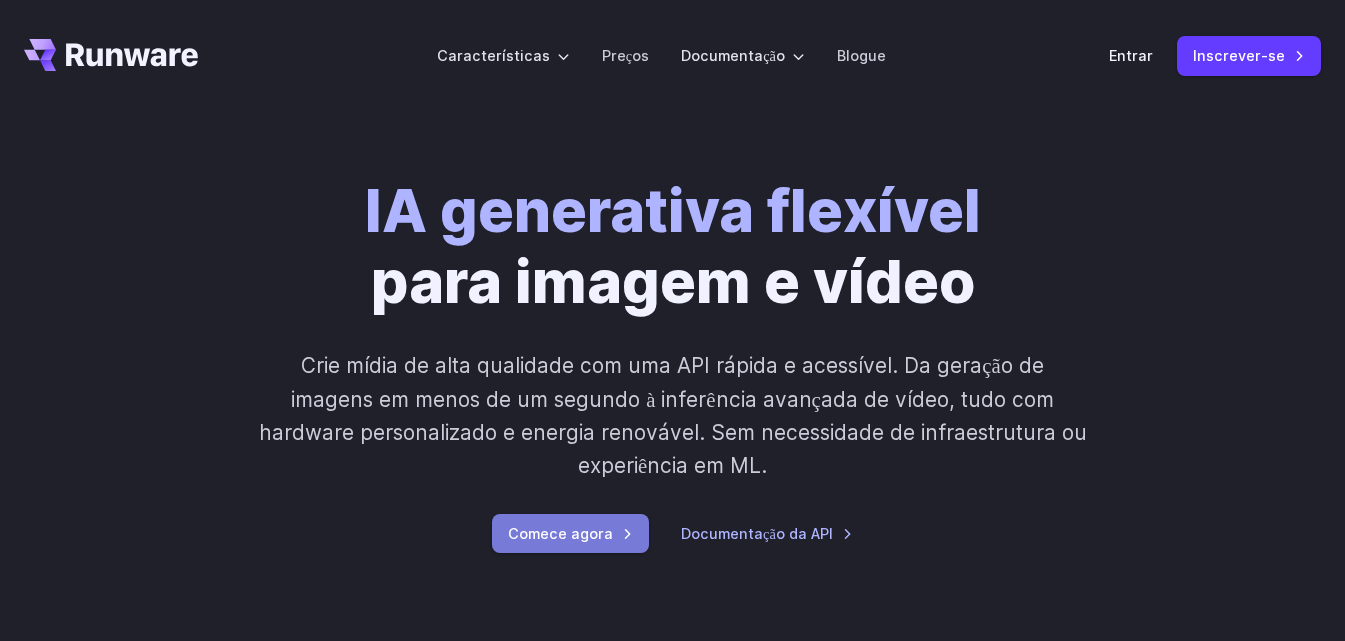 click on "Comece agora" at bounding box center (570, 533) 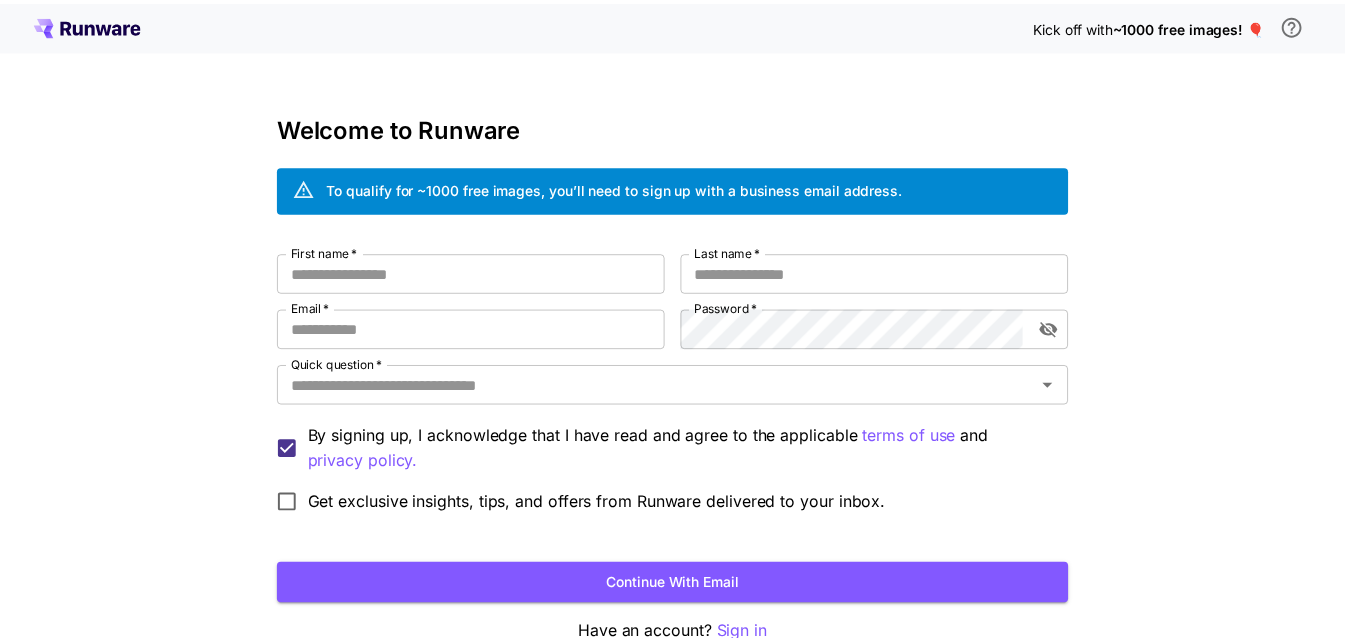 scroll, scrollTop: 0, scrollLeft: 0, axis: both 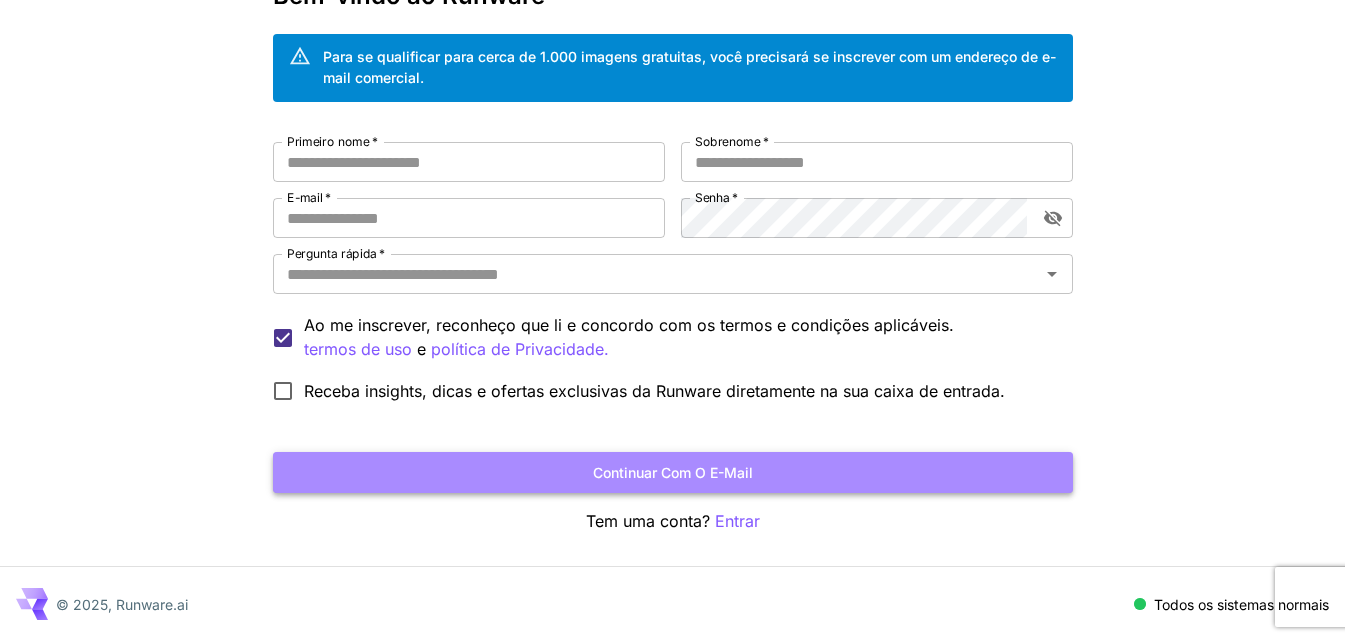 click on "Continuar com o e-mail" at bounding box center [673, 472] 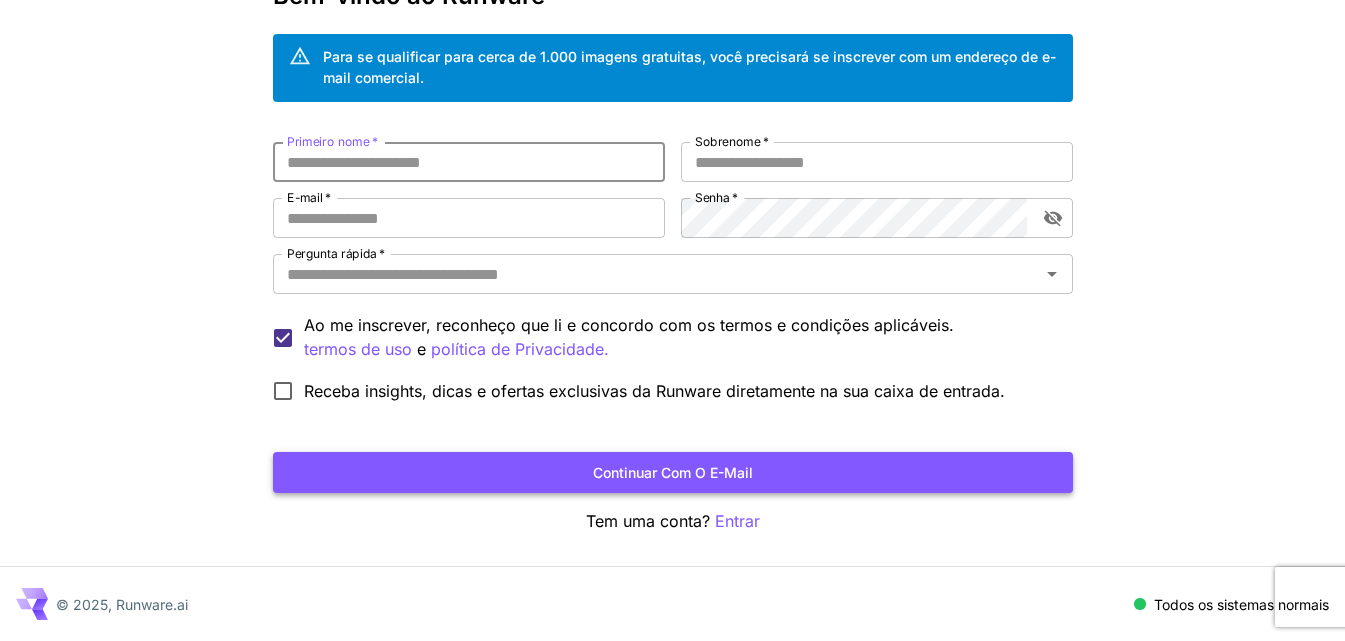 click on "Continuar com o e-mail" at bounding box center (673, 472) 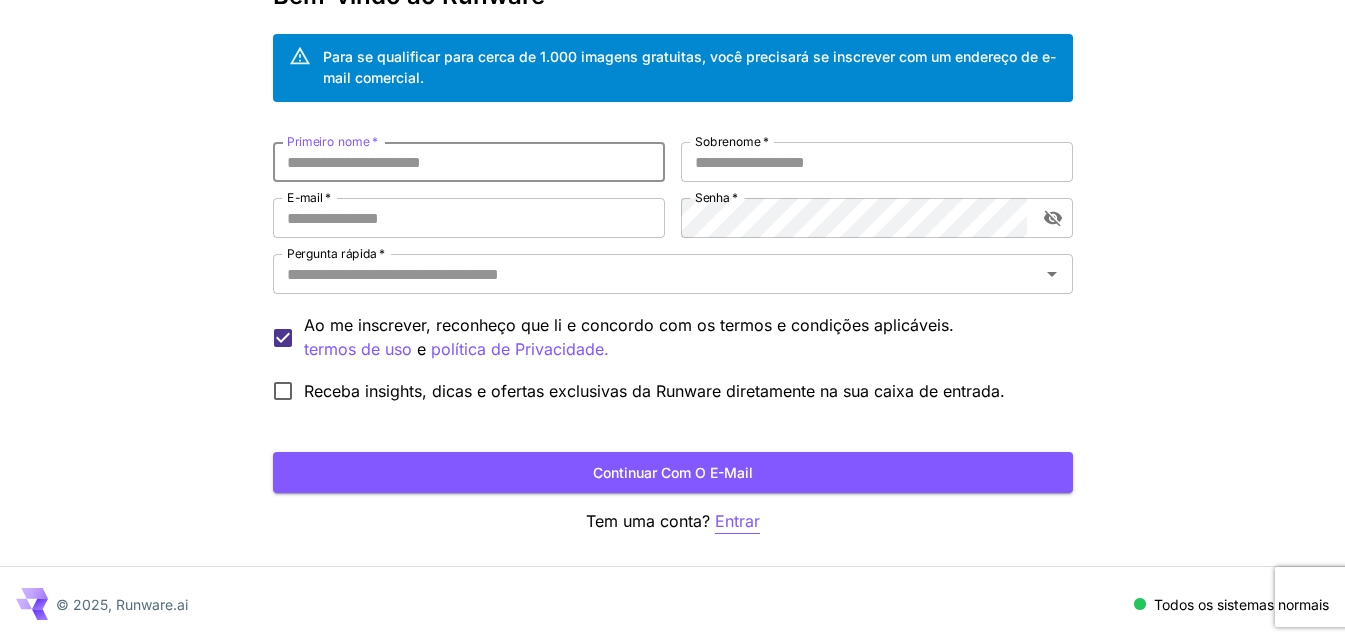 click on "Entrar" at bounding box center (737, 521) 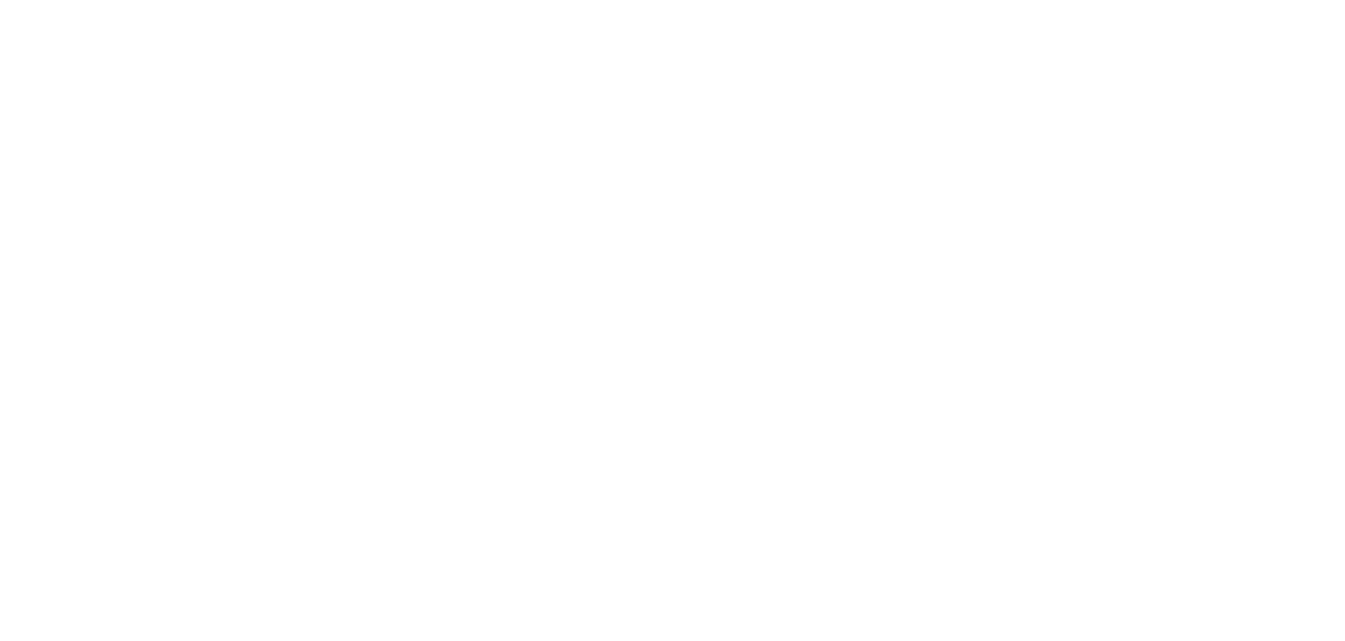 scroll, scrollTop: 0, scrollLeft: 0, axis: both 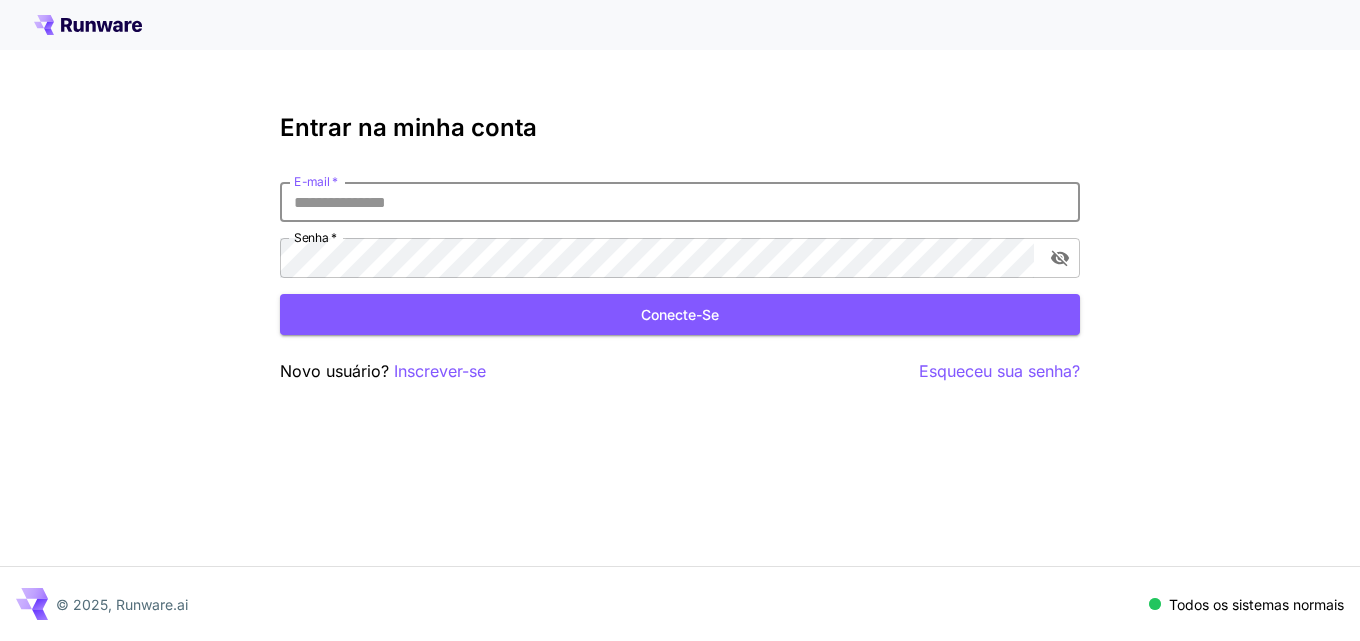 click on "E-mail    *" at bounding box center (680, 202) 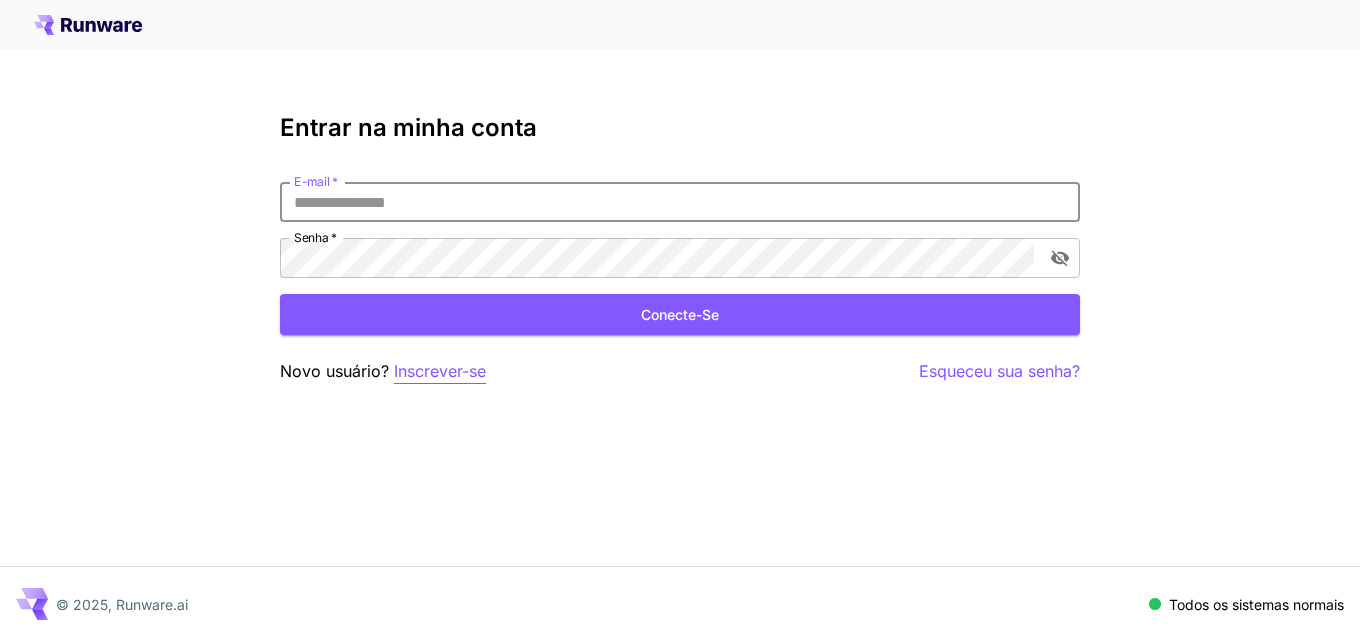 click on "Inscrever-se" at bounding box center [440, 371] 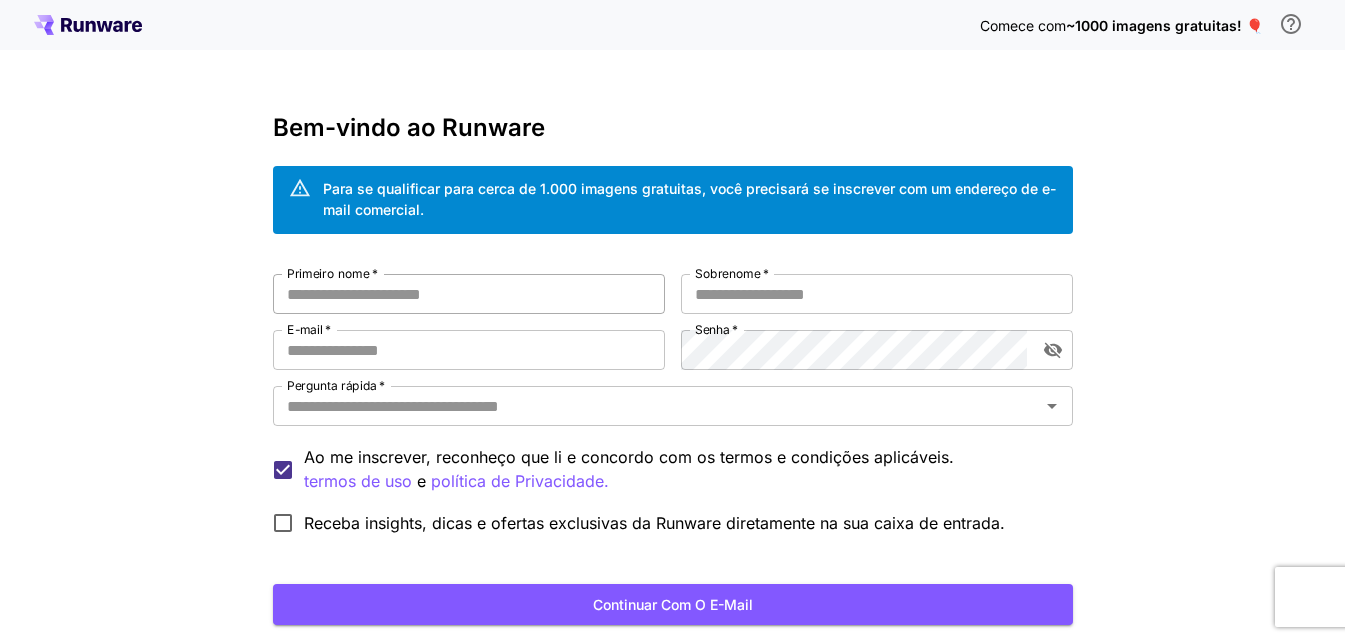 click on "Primeiro nome    *" at bounding box center (469, 294) 